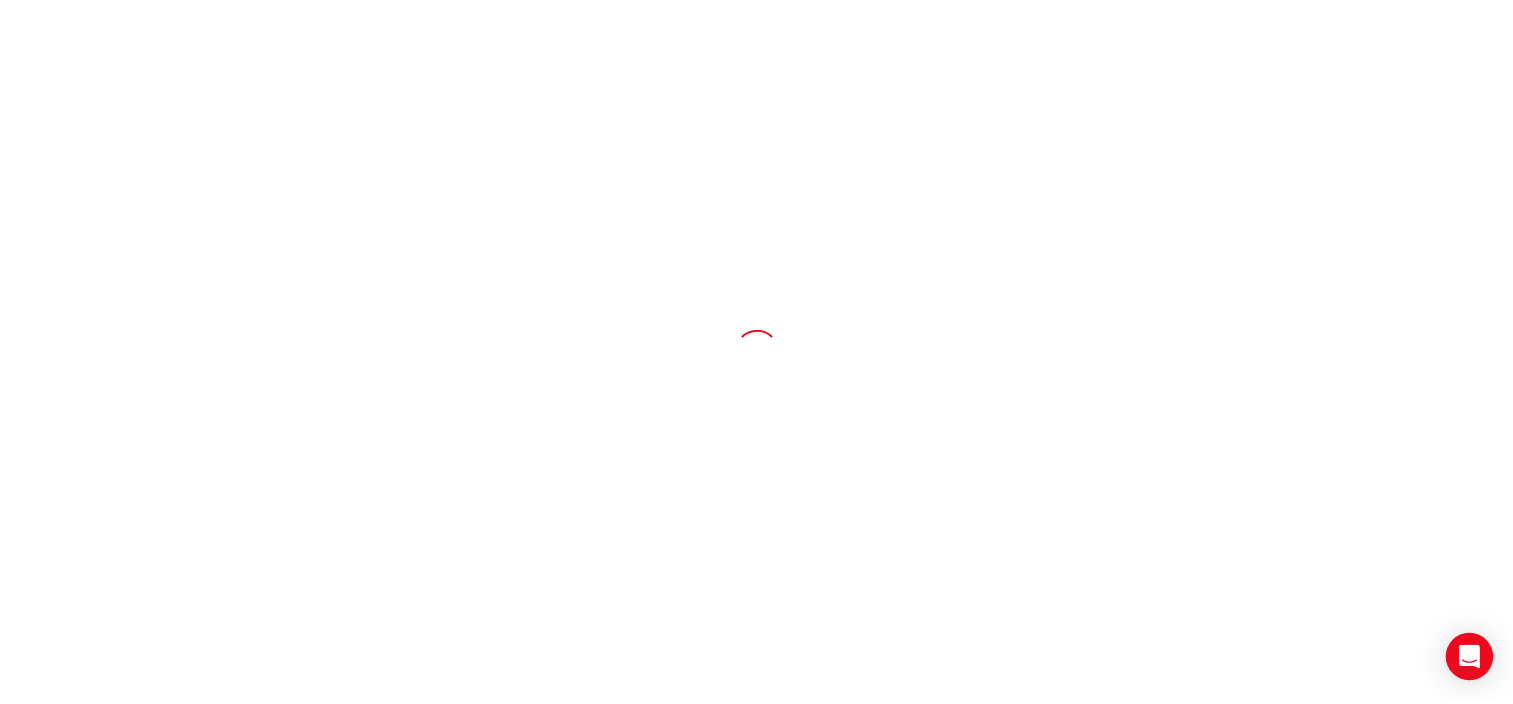 scroll, scrollTop: 0, scrollLeft: 0, axis: both 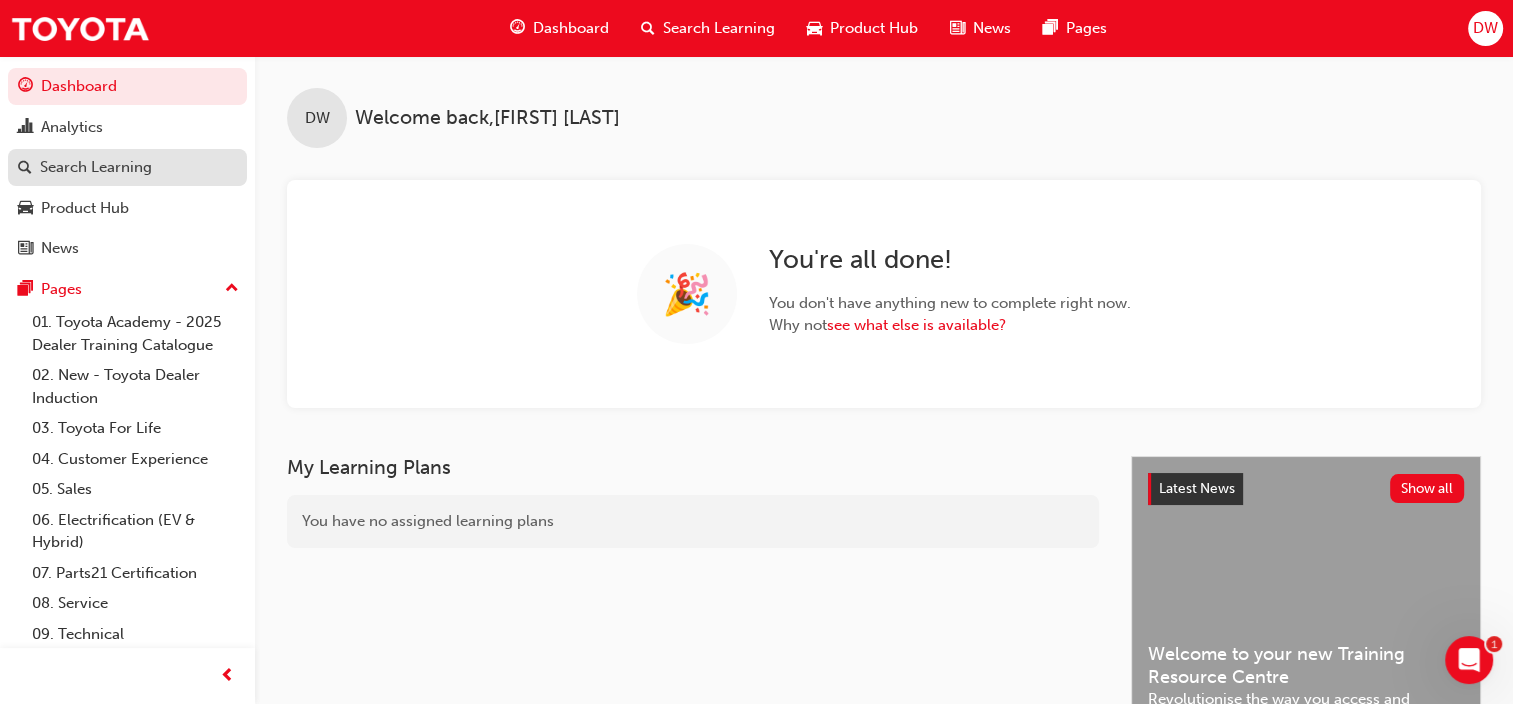 click on "Search Learning" at bounding box center [96, 167] 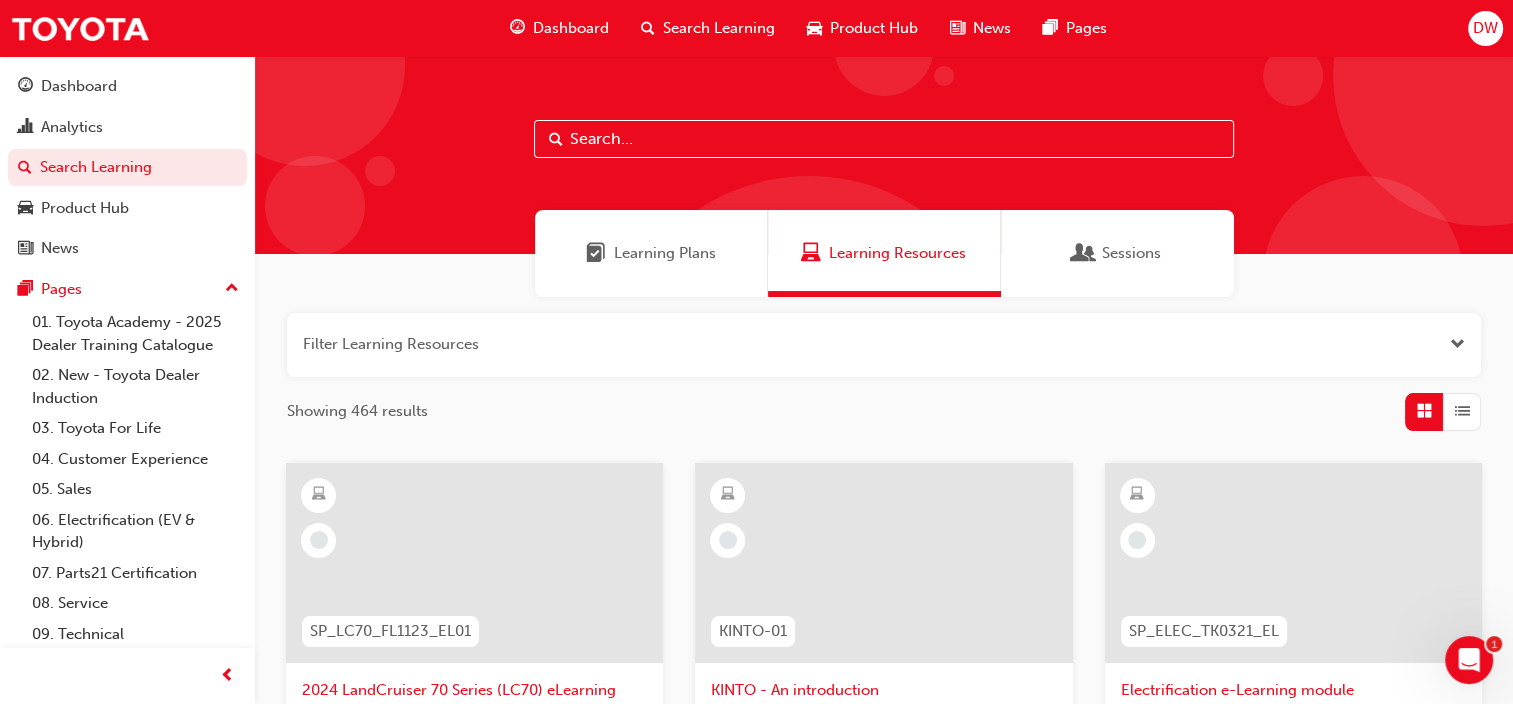 click on "Search Learning" at bounding box center (719, 28) 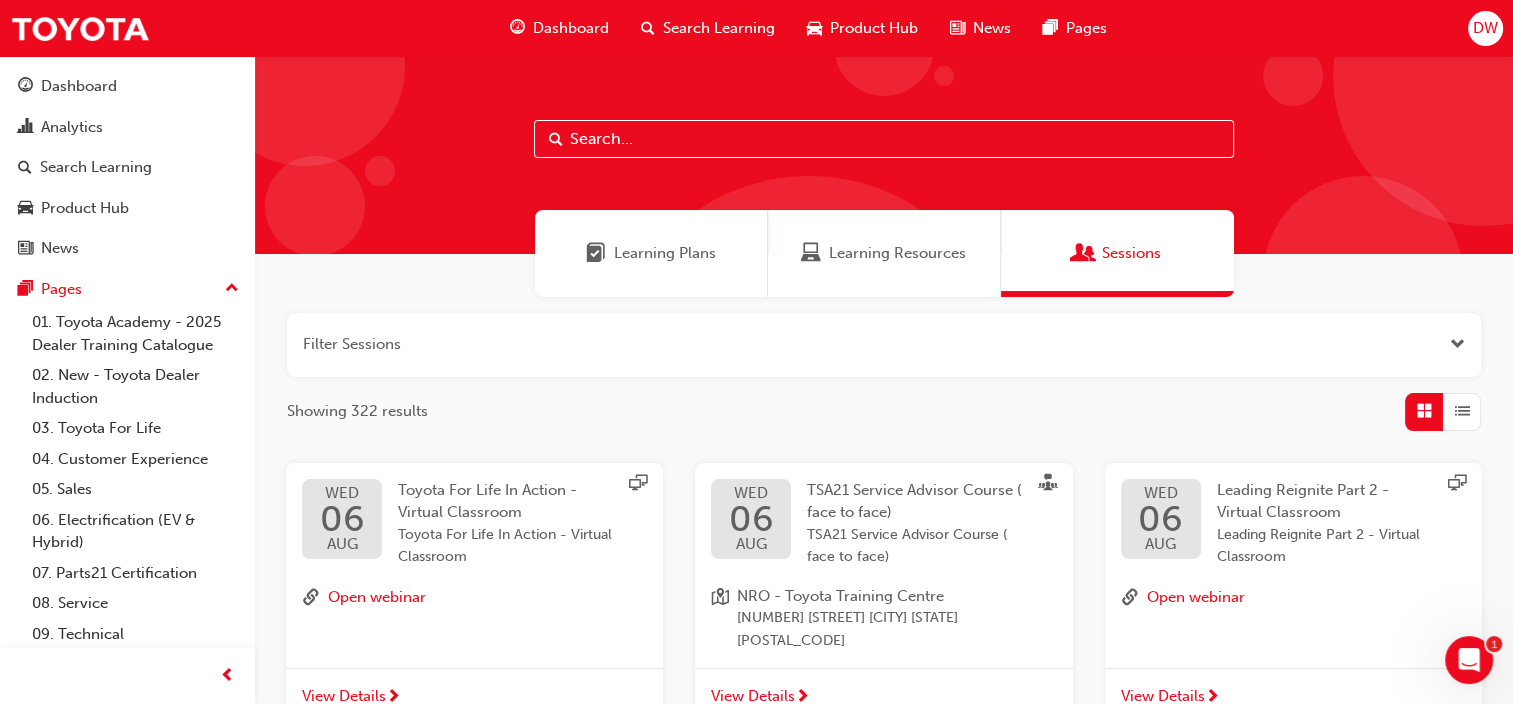 click at bounding box center (884, 139) 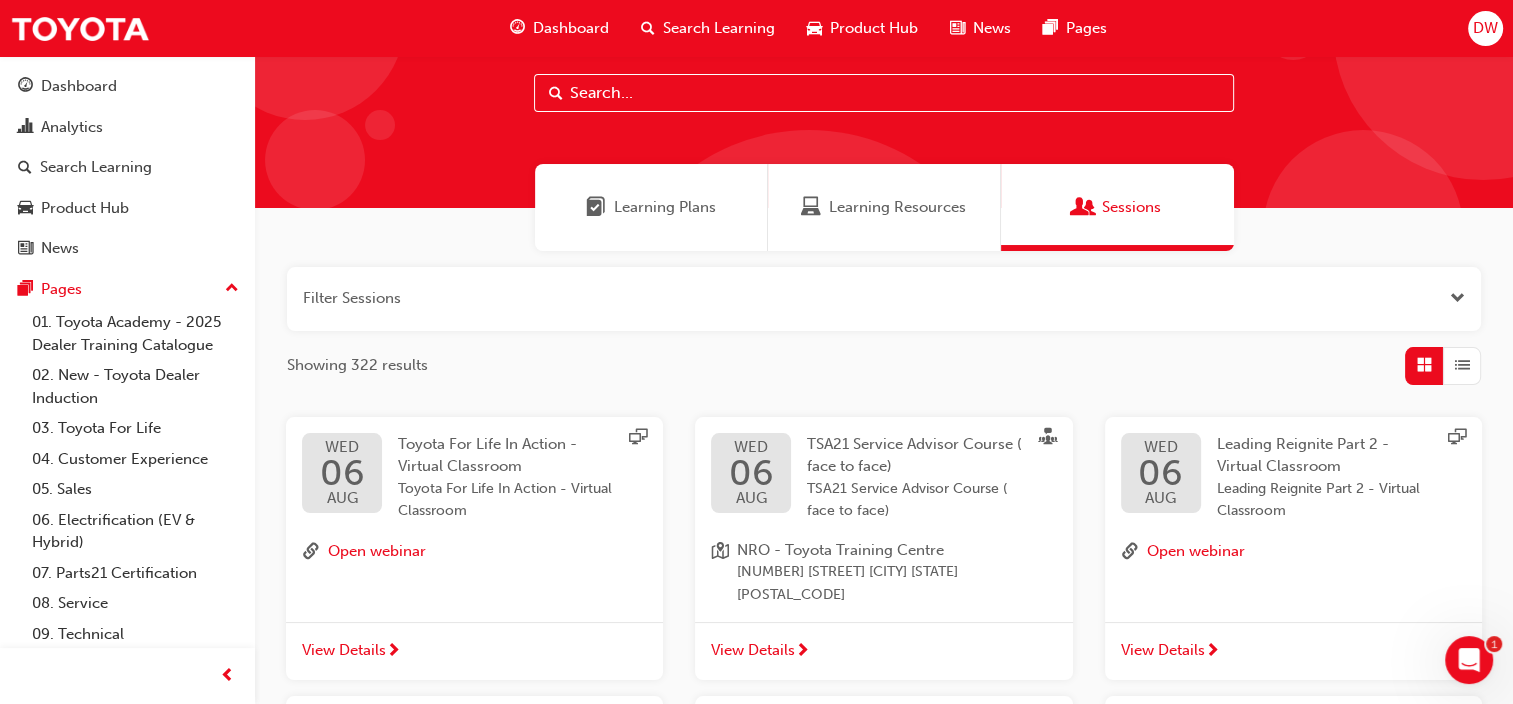 scroll, scrollTop: 0, scrollLeft: 0, axis: both 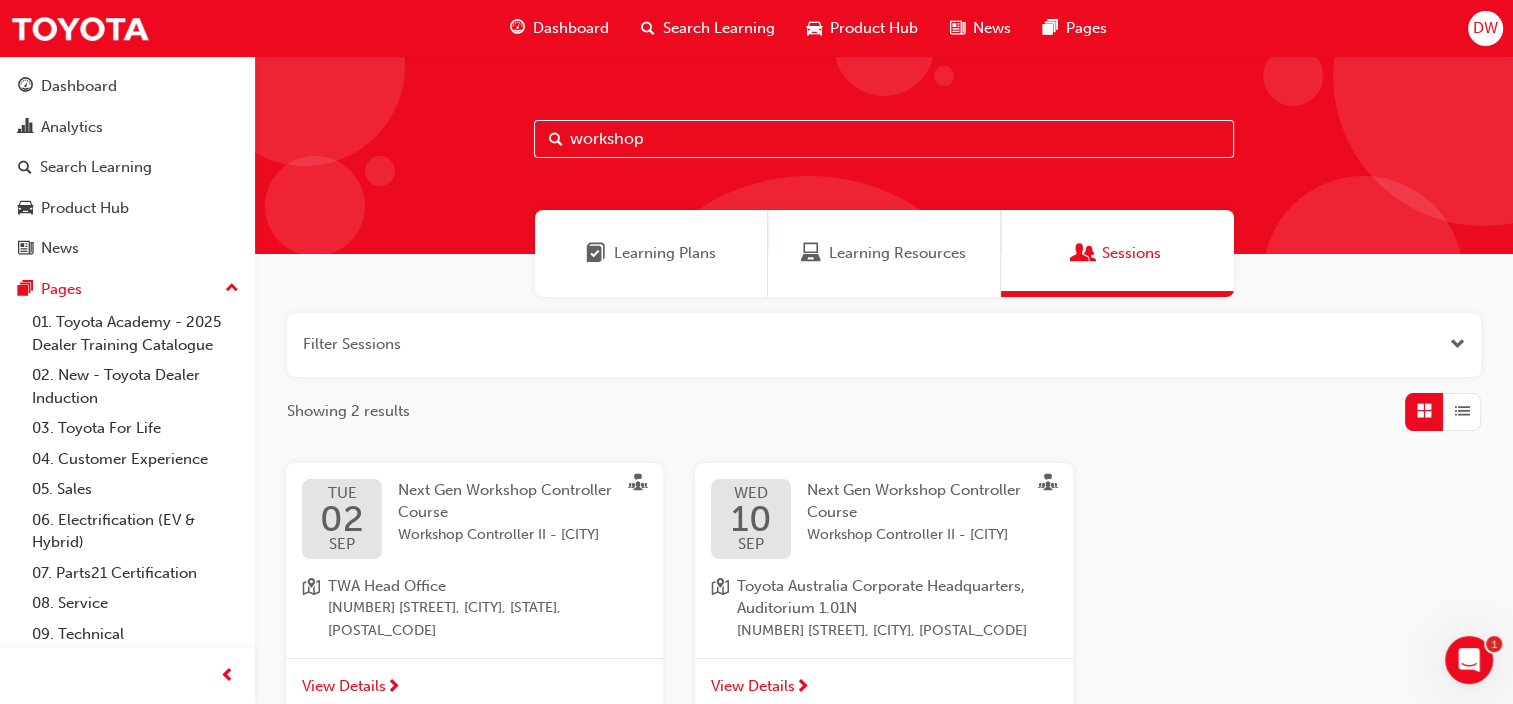 type on "workshop" 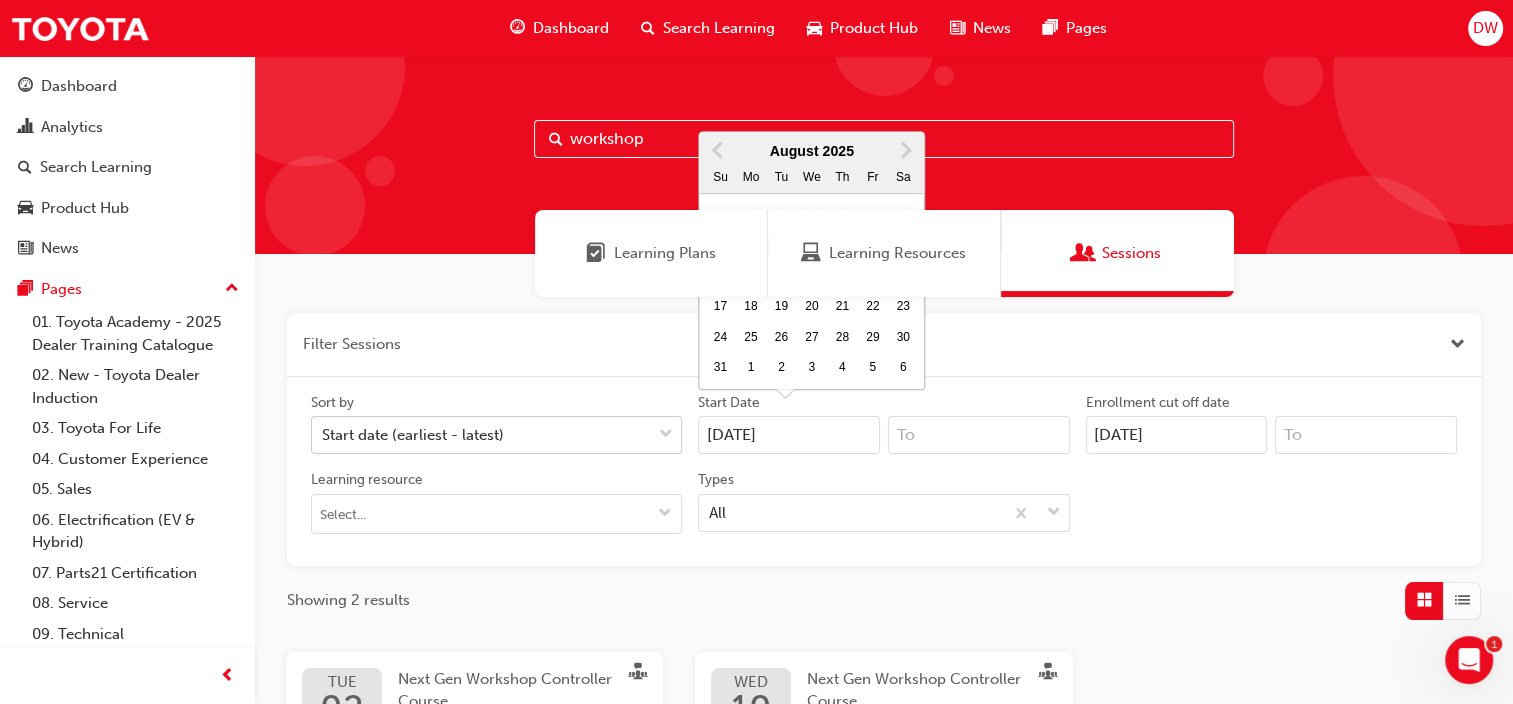 drag, startPoint x: 705, startPoint y: 438, endPoint x: 678, endPoint y: 432, distance: 27.658634 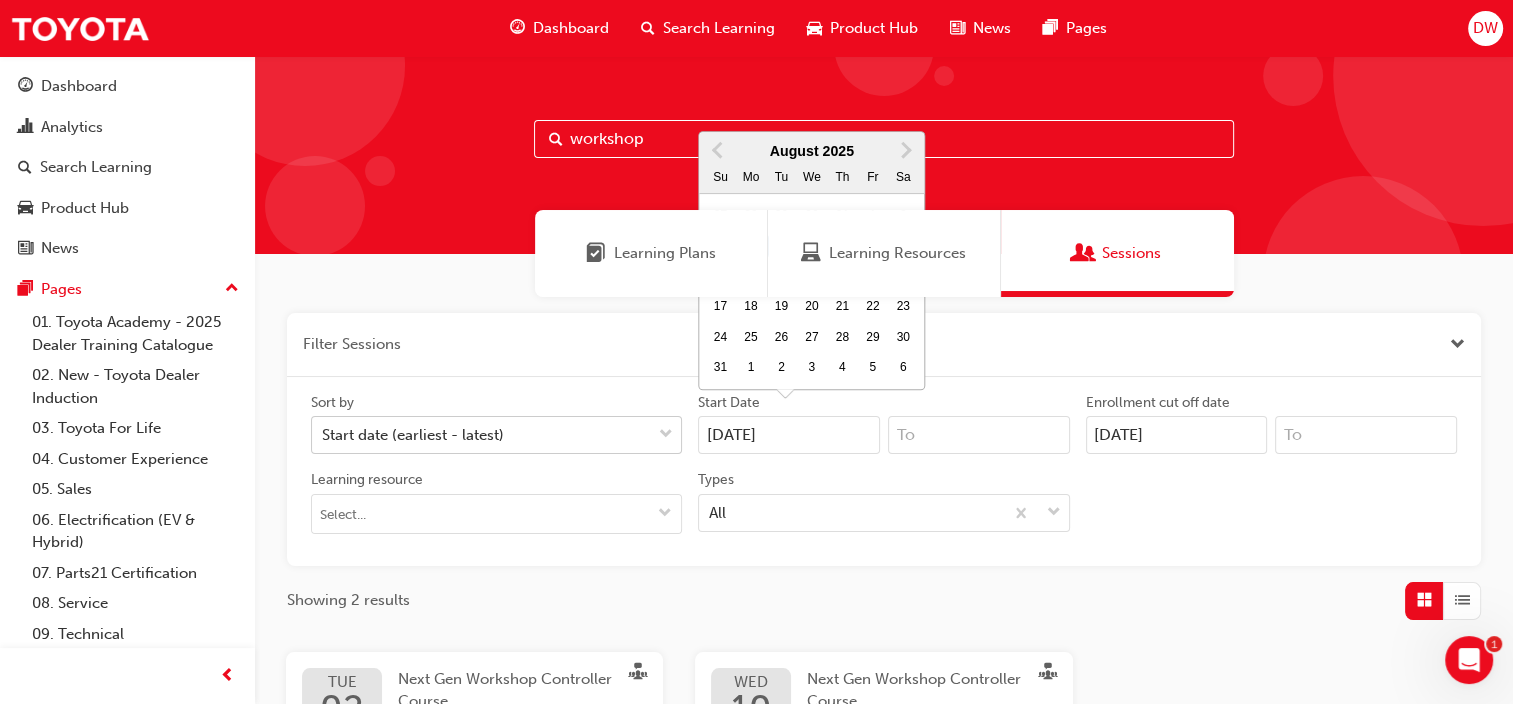 click on "Sort by Start date (earliest - latest) Start Date [DATE] Previous Month Next Month August [YEAR] Su Mo Tu We Th Fr Sa 27 28 29 30 31 1 2 3 4 5 6 7 8 9 10 11 12 13 14 15 16 17 18 19 20 21 22 23 24 25 26 27 28 29 30 31 1 2 3 4 5 6 Enrollment cut off date [DATE] Learning resource Types All" at bounding box center (884, 471) 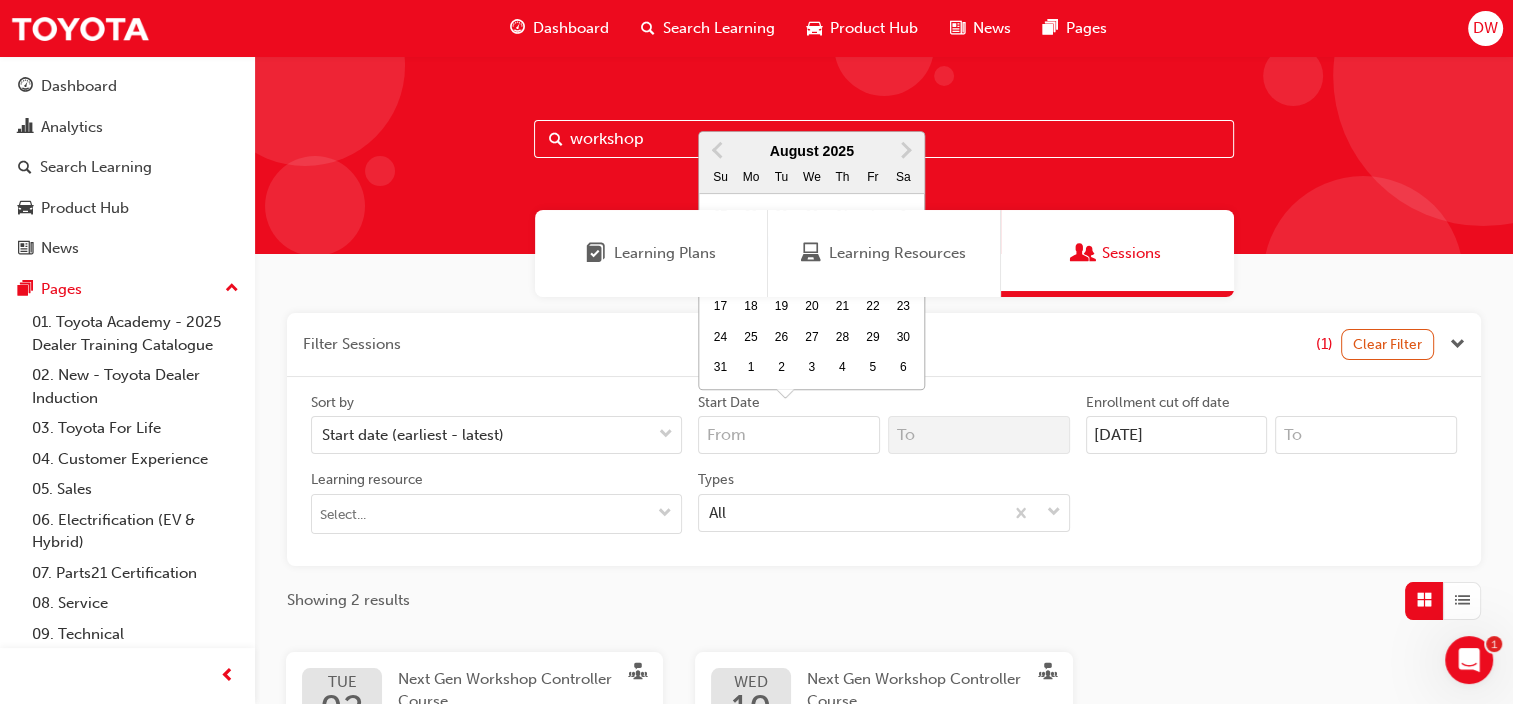 type 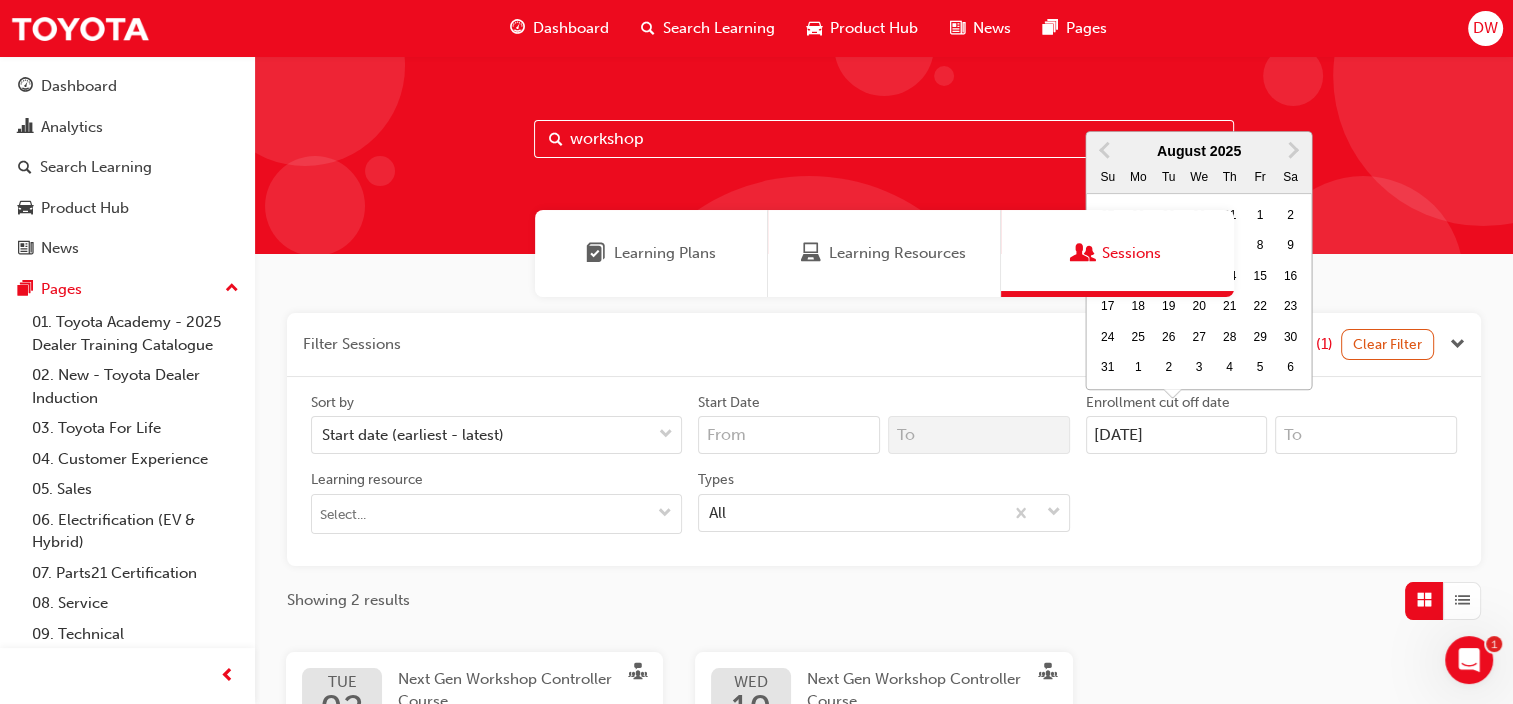 click on "Sort by Start date (earliest - latest) Start Date Enrollment cut off date [DATE] Previous Month Next Month August [YEAR] Su Mo Tu We Th Fr Sa 27 28 29 30 31 1 2 3 4 5 6 7 8 9 10 11 12 13 14 15 16 17 18 19 20 21 22 23 24 25 26 27 28 29 30 31 1 2 3 4 5 6 Learning resource Types All" at bounding box center (884, 471) 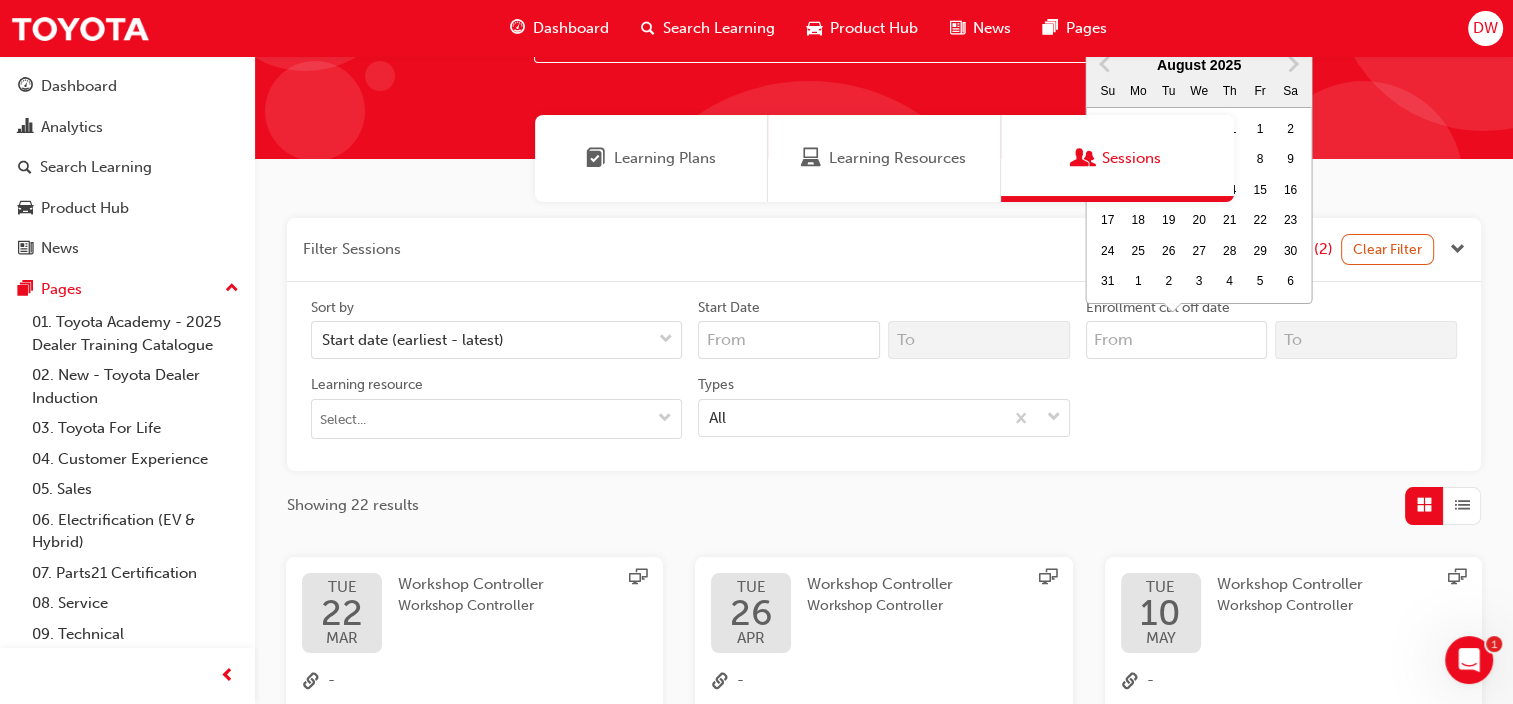 scroll, scrollTop: 0, scrollLeft: 0, axis: both 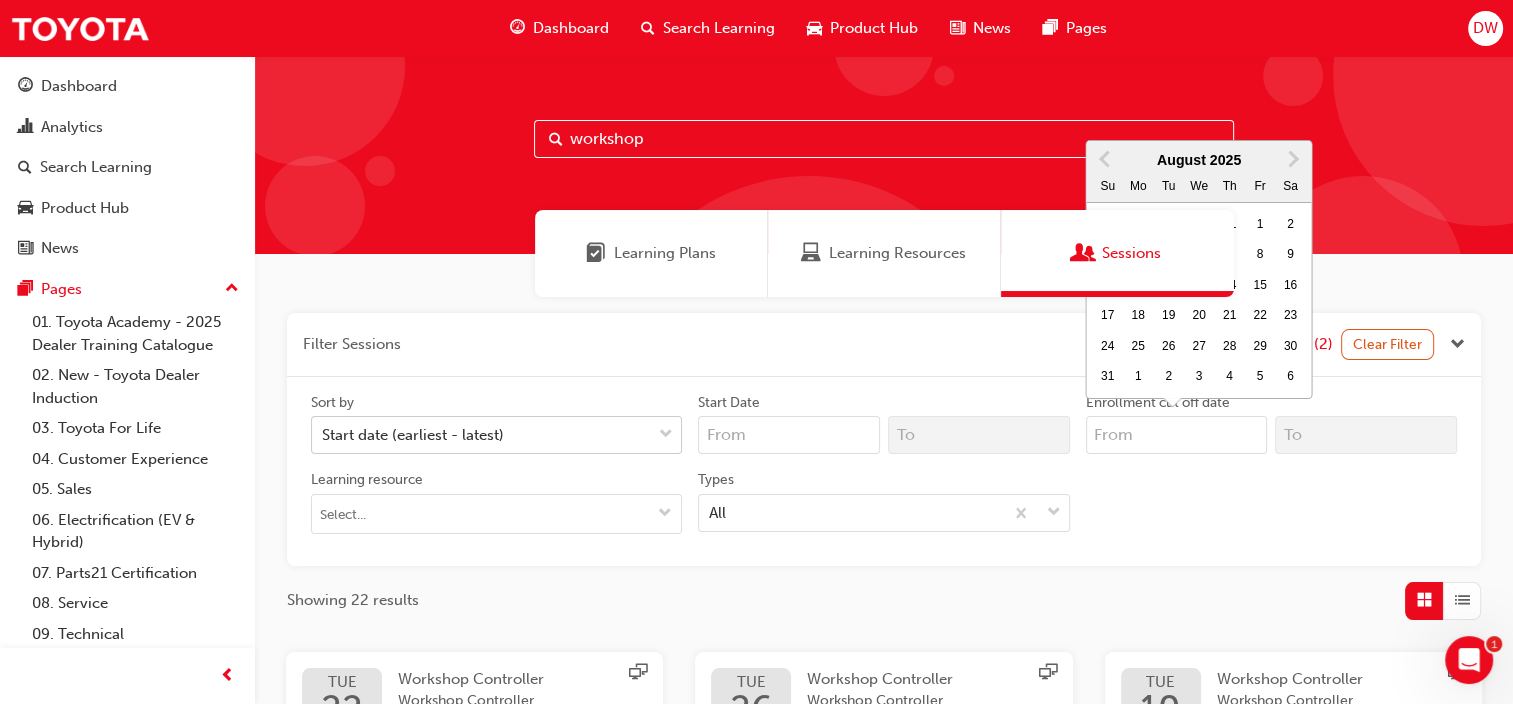 type 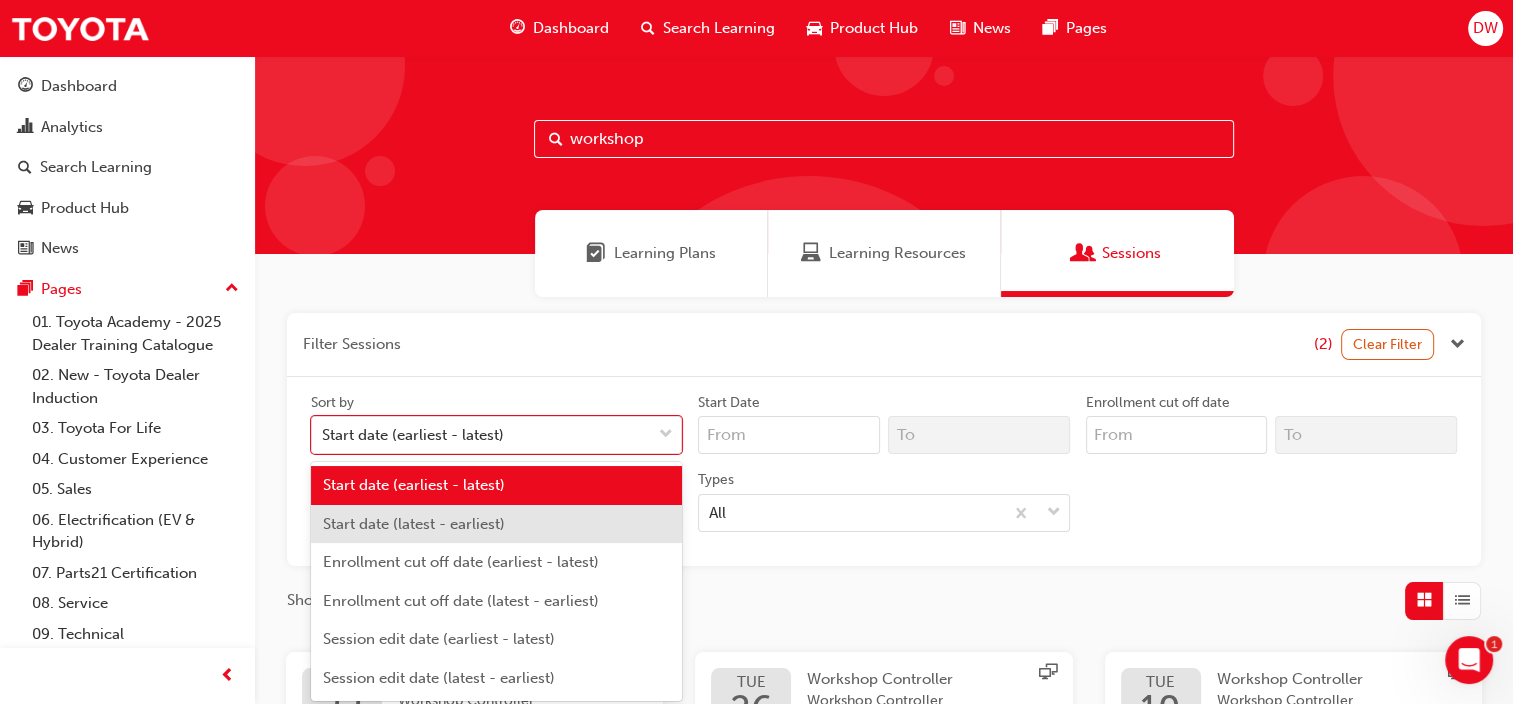 click on "Start date (latest - earliest)" at bounding box center (496, 524) 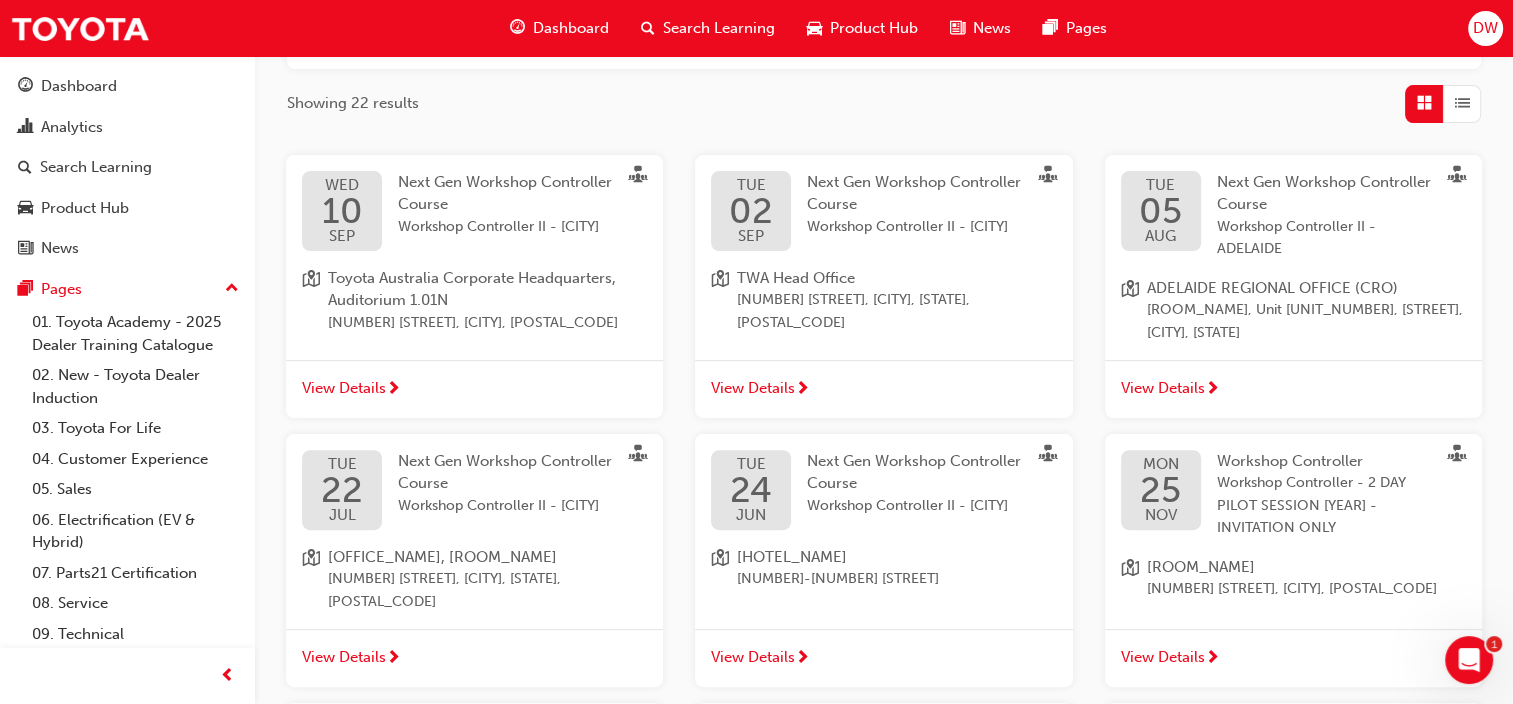 scroll, scrollTop: 500, scrollLeft: 0, axis: vertical 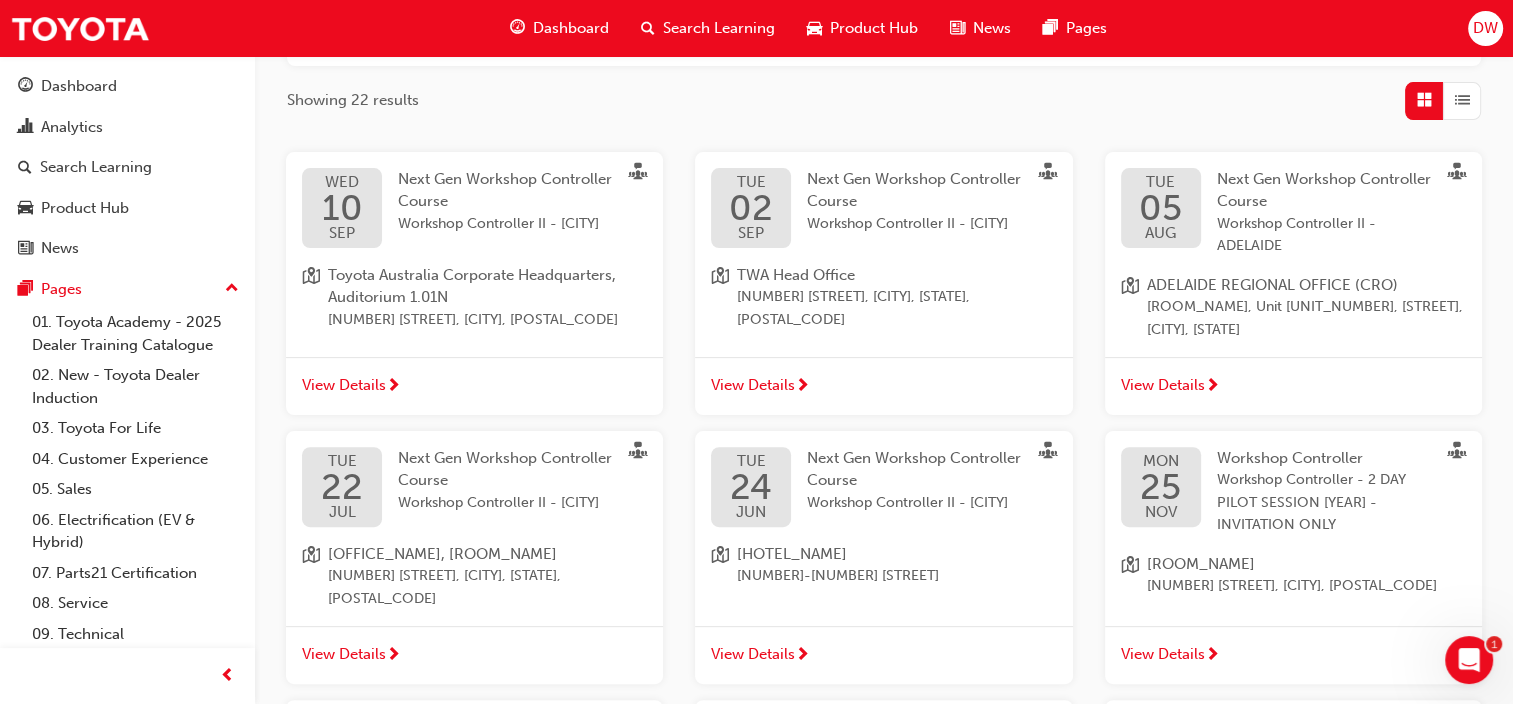 click on "Workshop Controller II - ADELAIDE" at bounding box center (1325, 235) 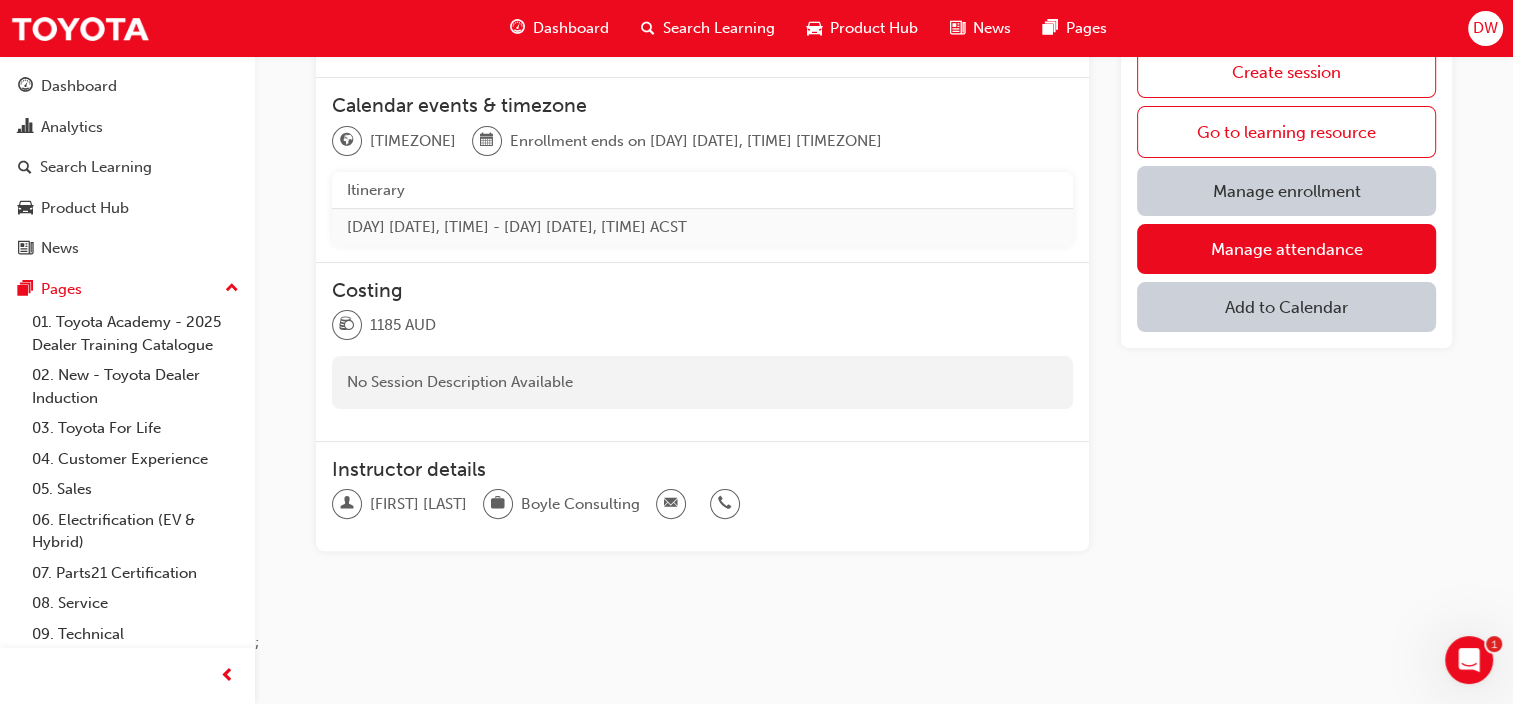 scroll, scrollTop: 0, scrollLeft: 0, axis: both 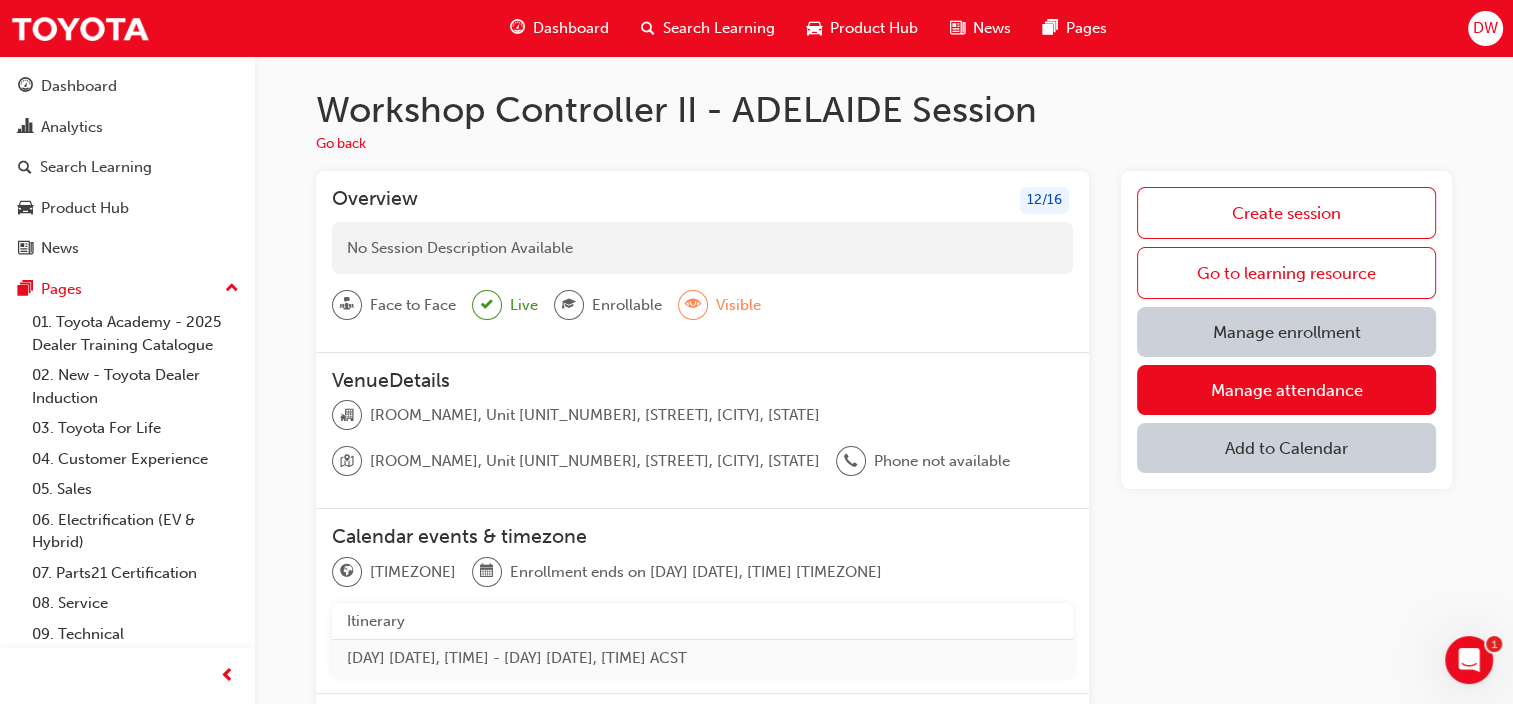 click on "Manage enrollment" at bounding box center (1286, 332) 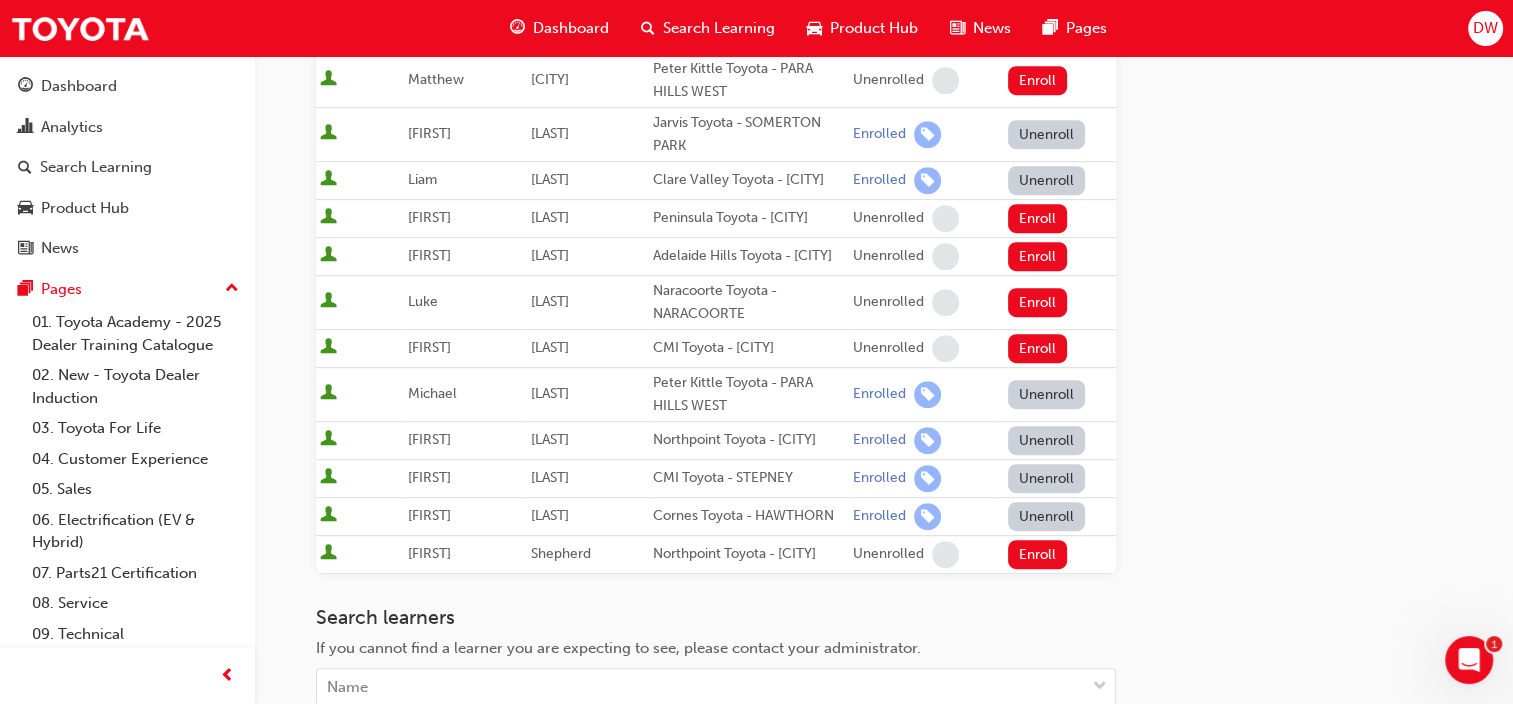 scroll, scrollTop: 1000, scrollLeft: 0, axis: vertical 